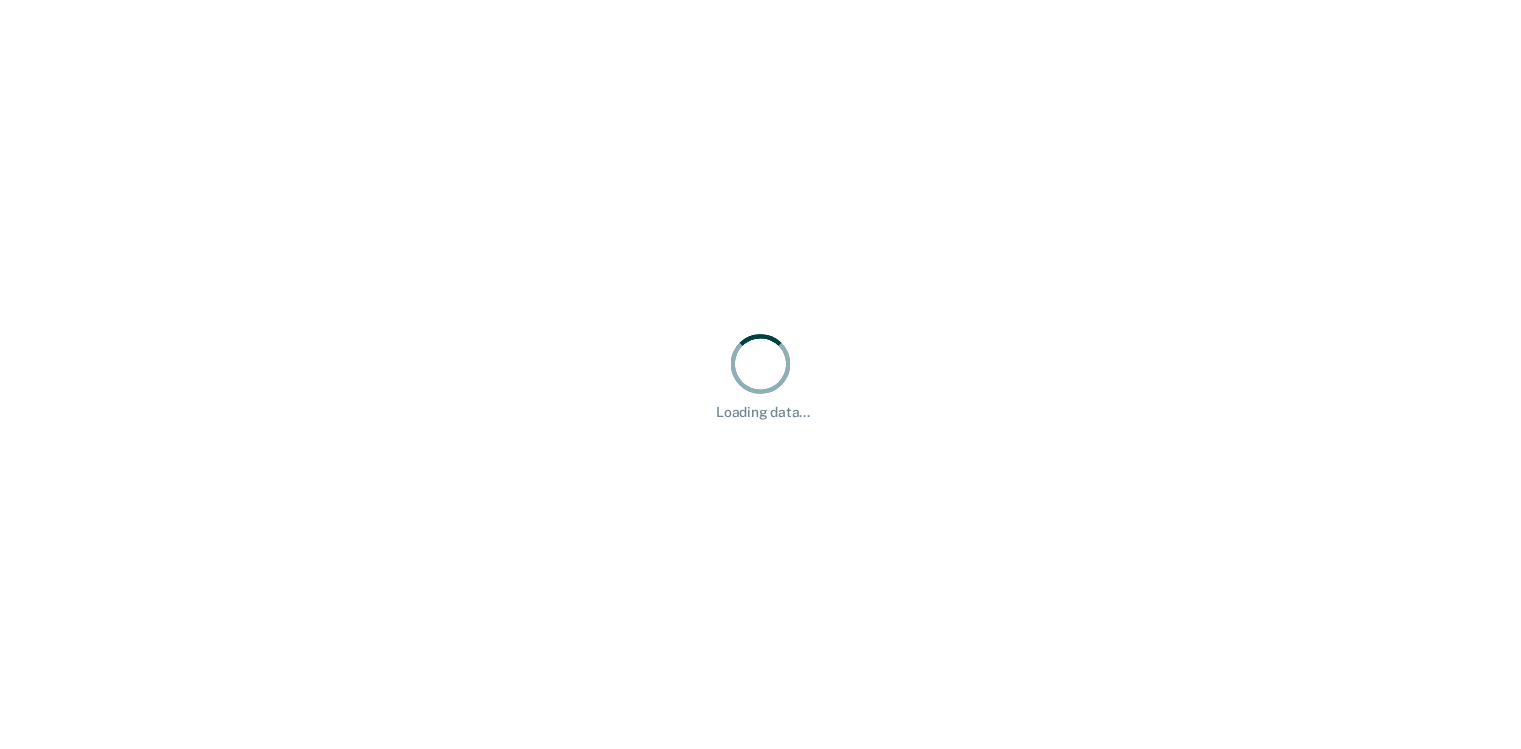 scroll, scrollTop: 0, scrollLeft: 0, axis: both 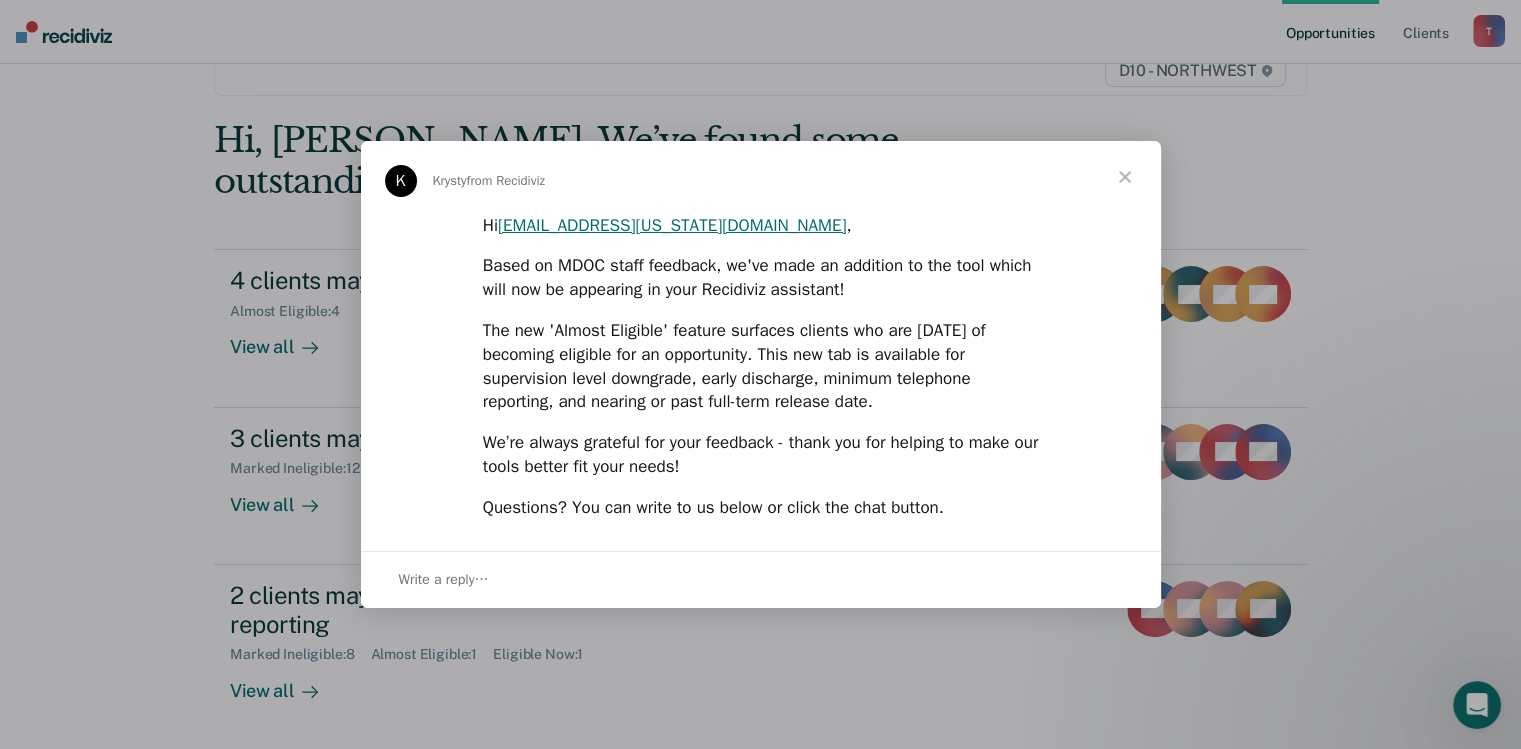 click at bounding box center (1125, 177) 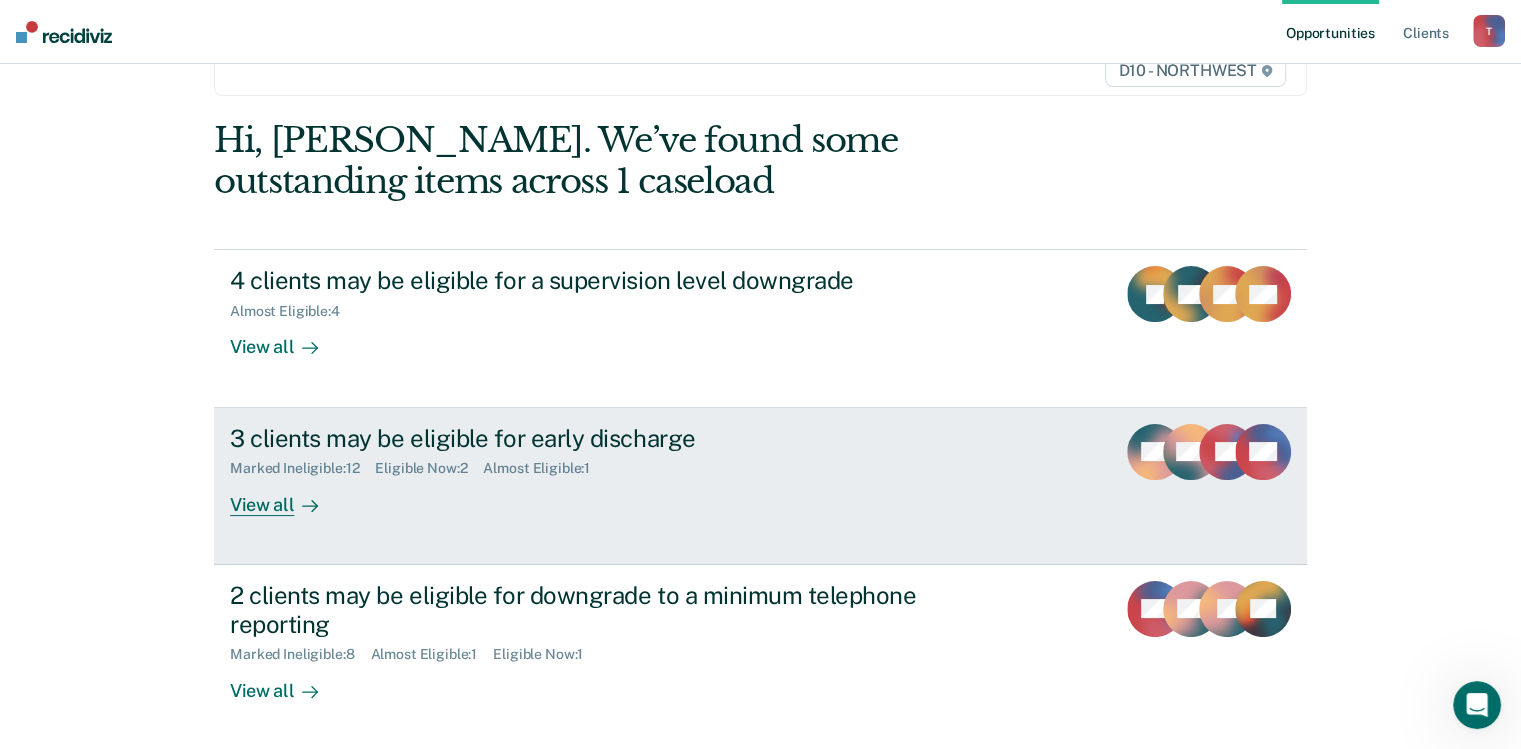 click on "View all" at bounding box center (286, 496) 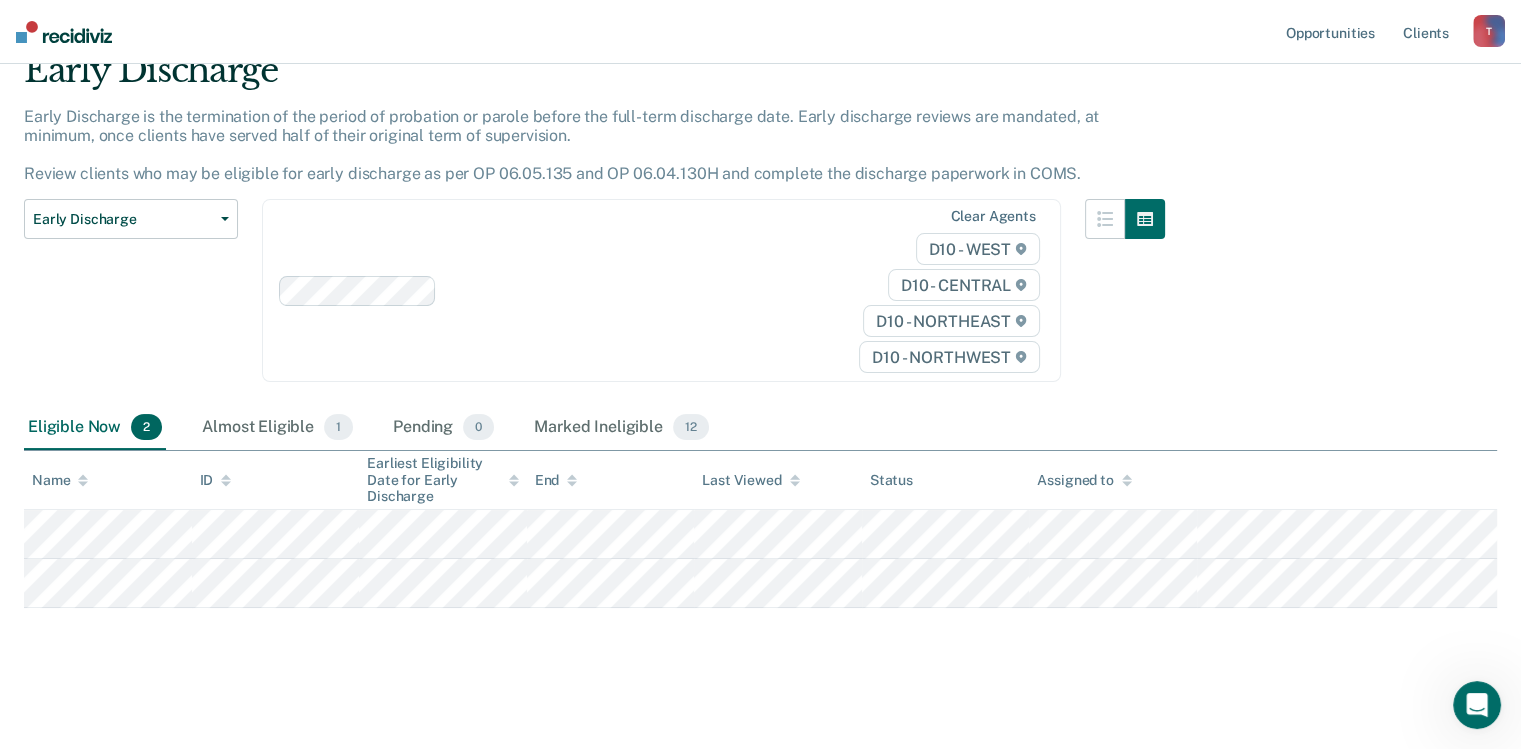 scroll, scrollTop: 88, scrollLeft: 0, axis: vertical 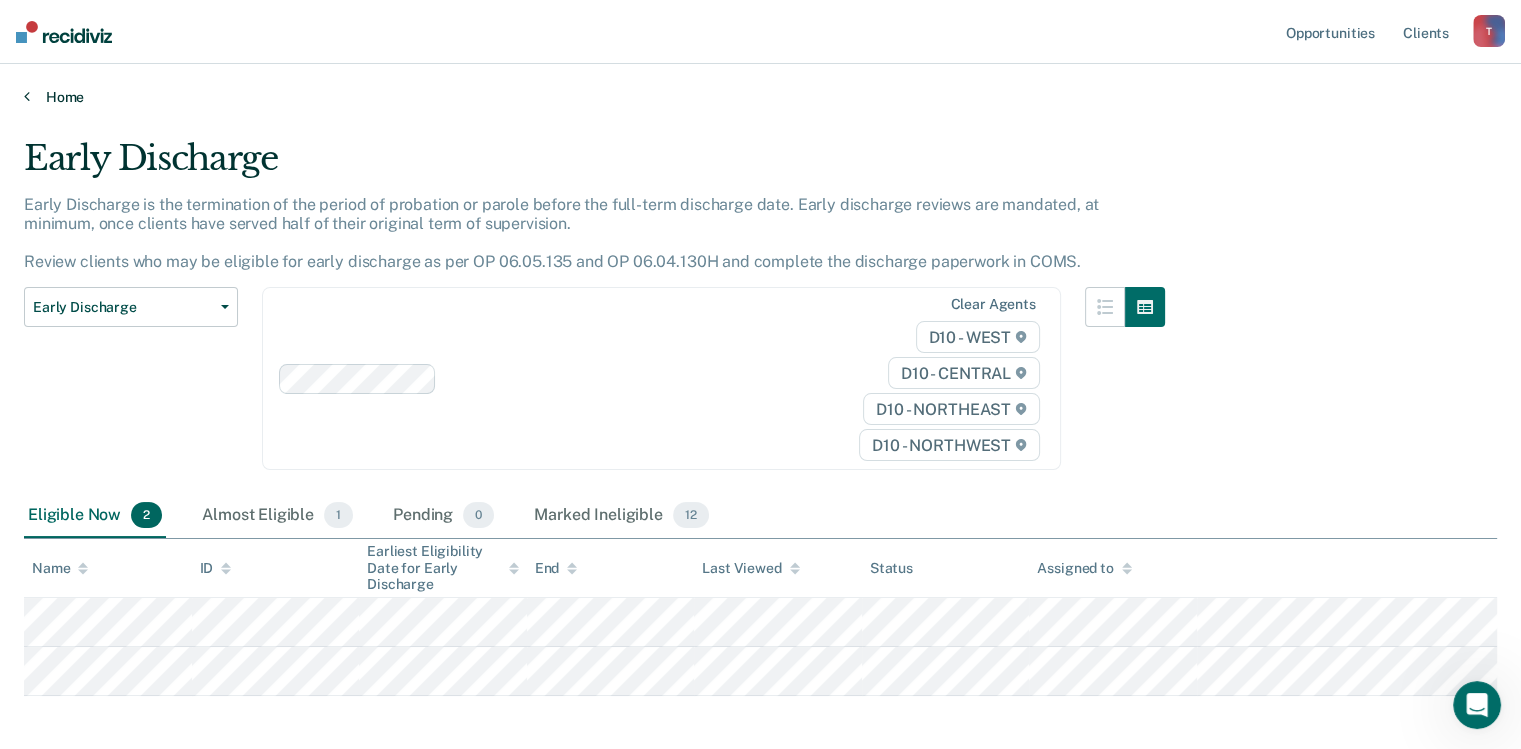 click at bounding box center (27, 96) 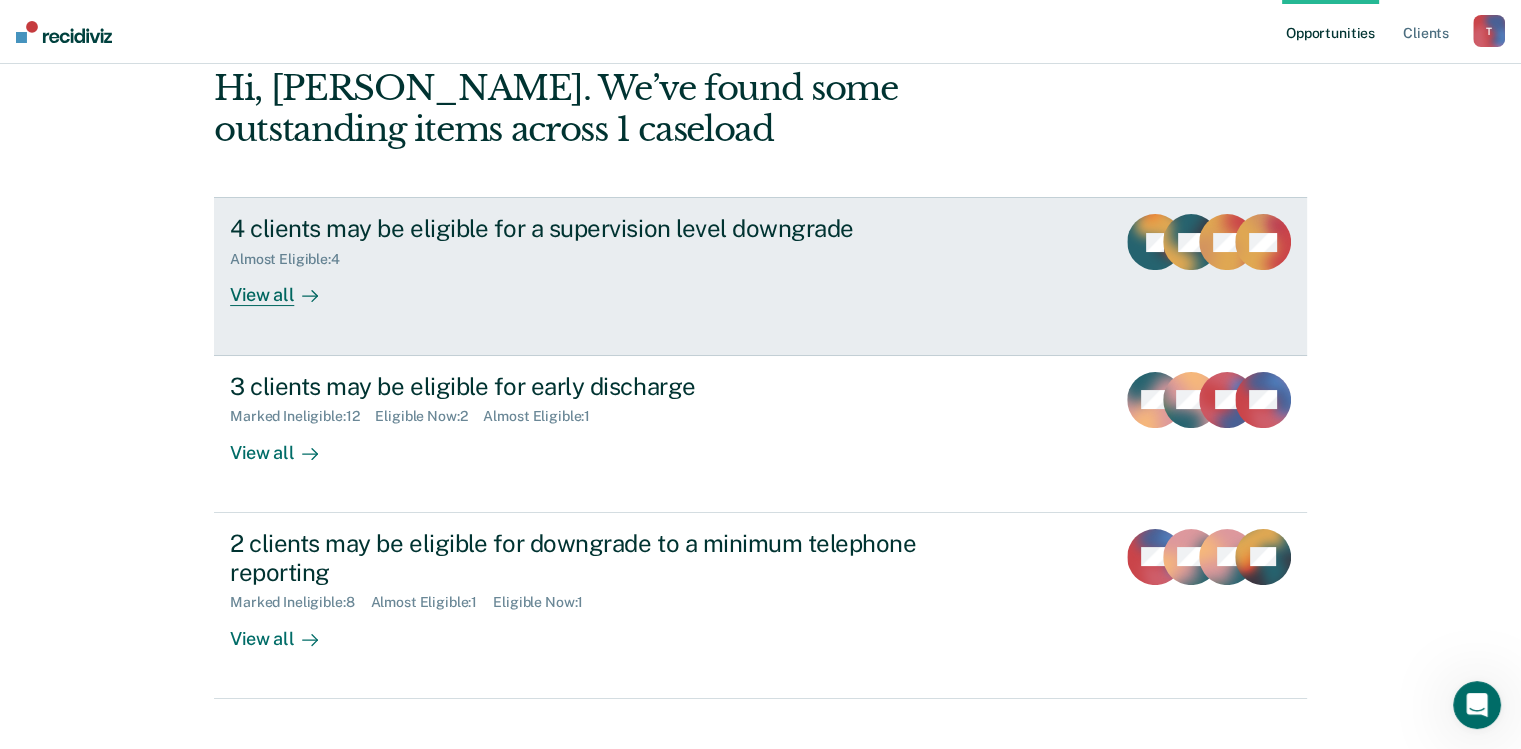 scroll, scrollTop: 222, scrollLeft: 0, axis: vertical 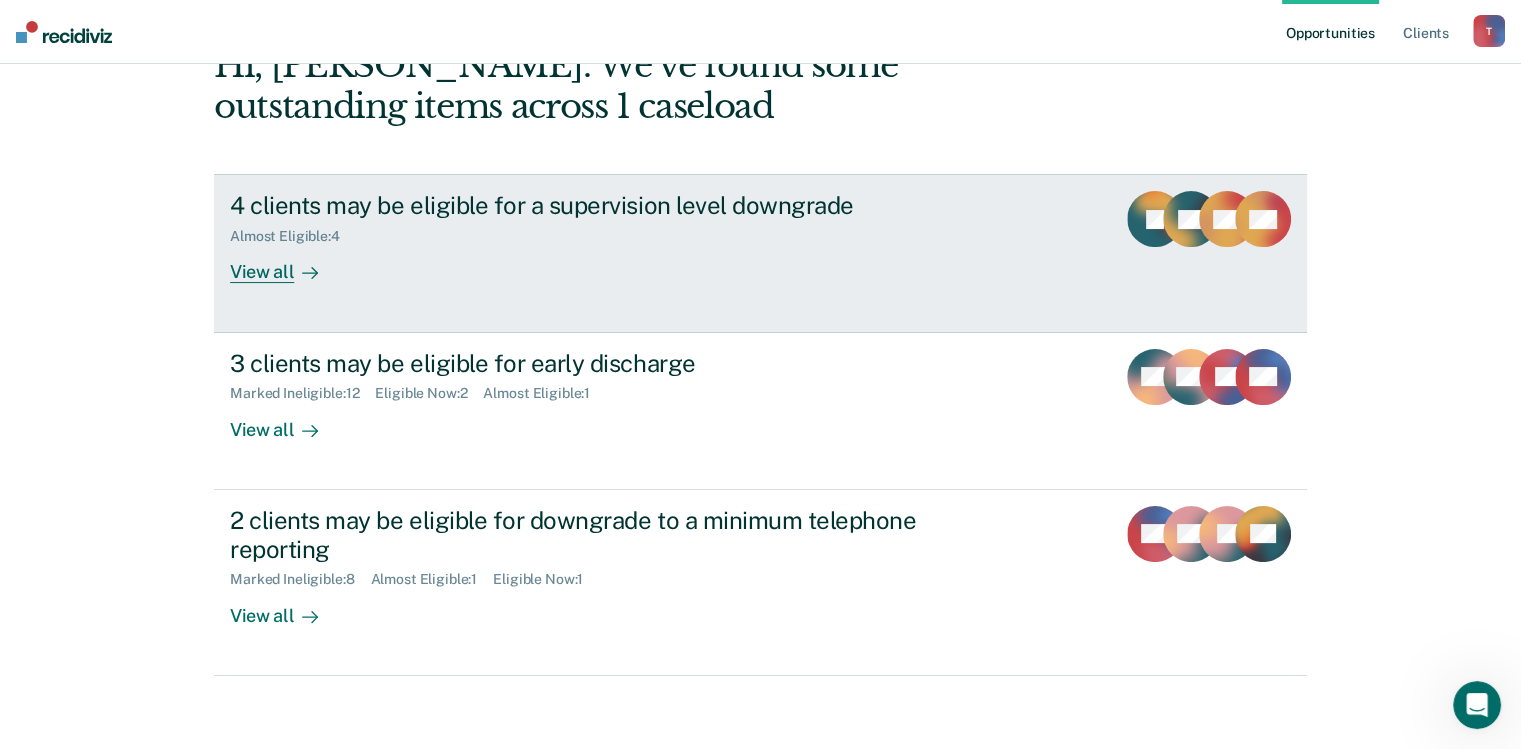 click on "View all" at bounding box center (286, 264) 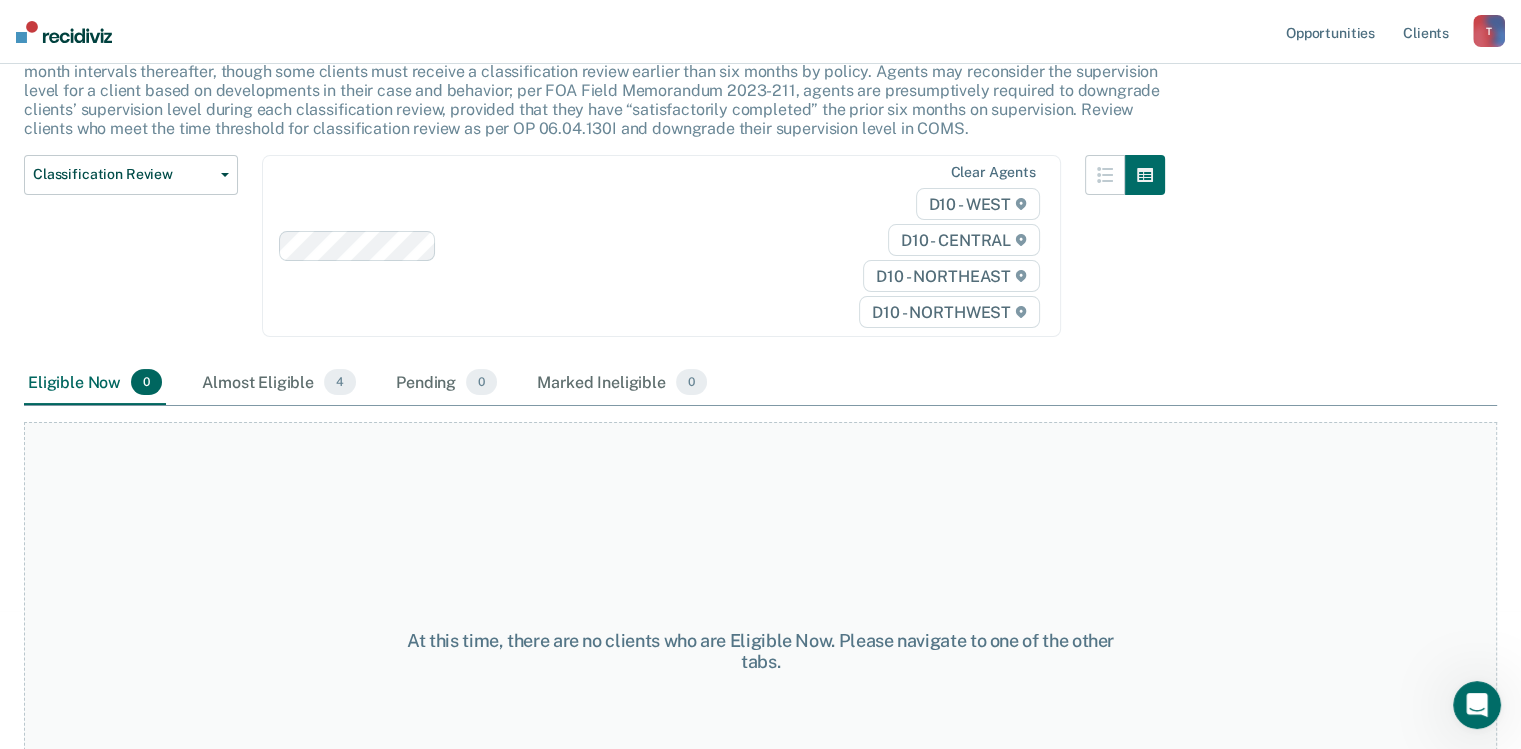 scroll, scrollTop: 0, scrollLeft: 0, axis: both 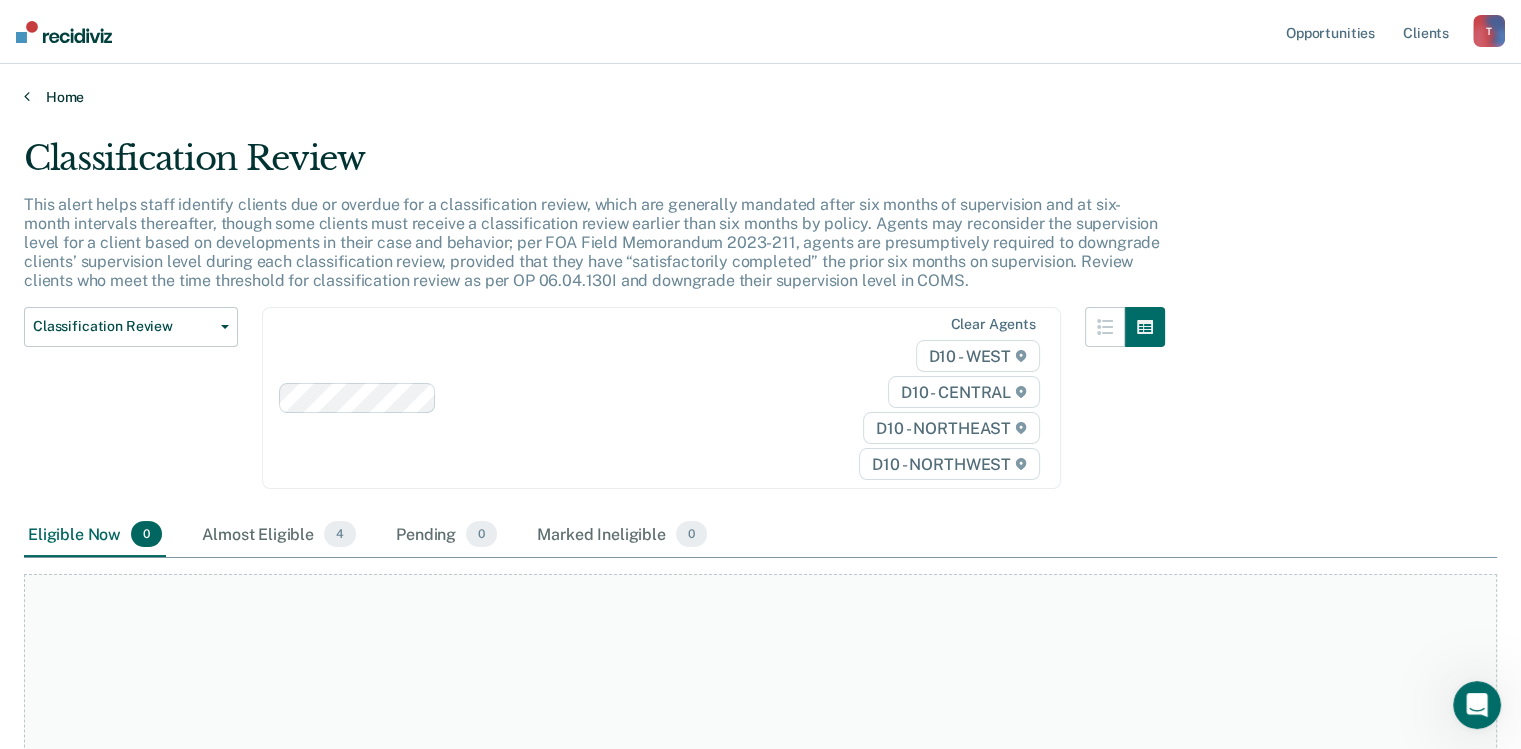 click at bounding box center [27, 96] 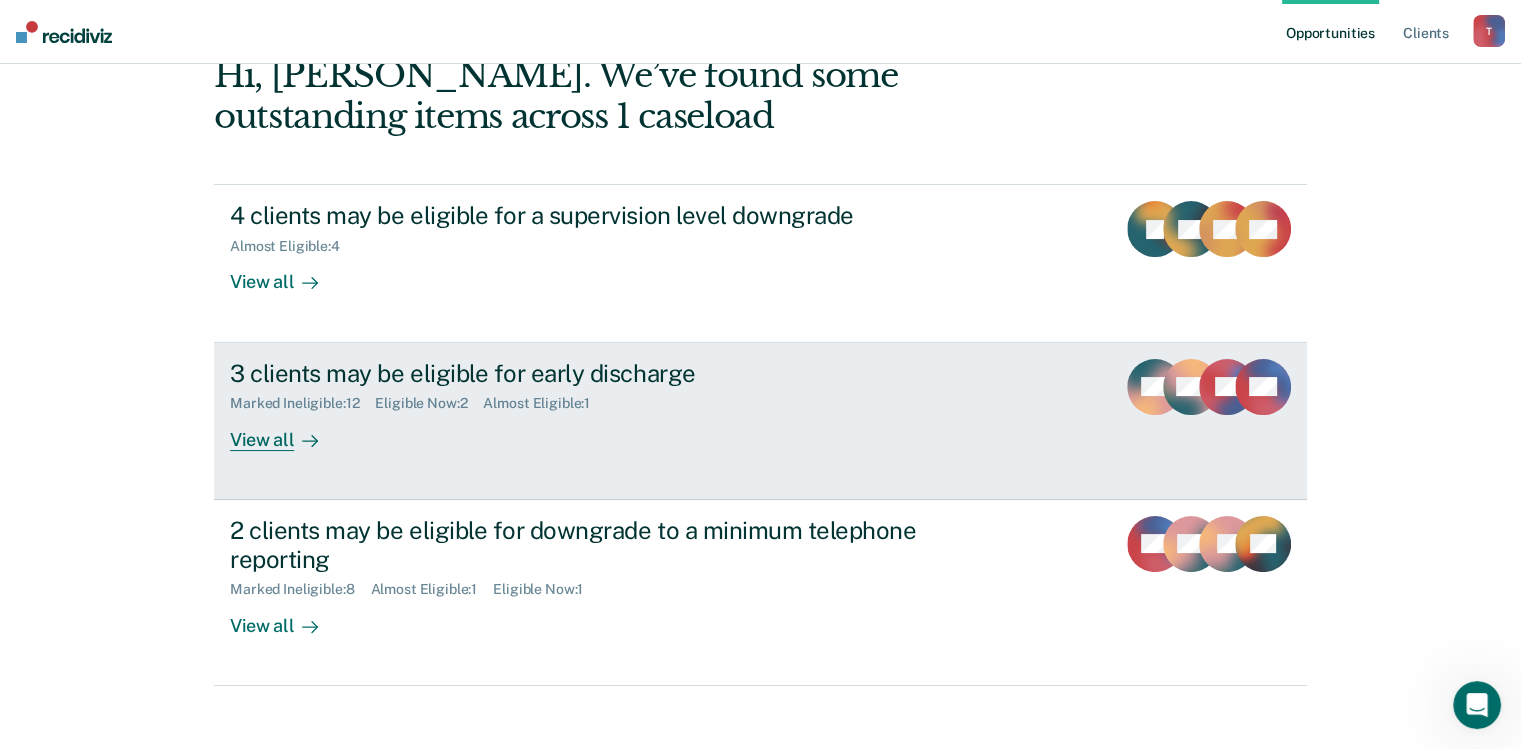 scroll, scrollTop: 222, scrollLeft: 0, axis: vertical 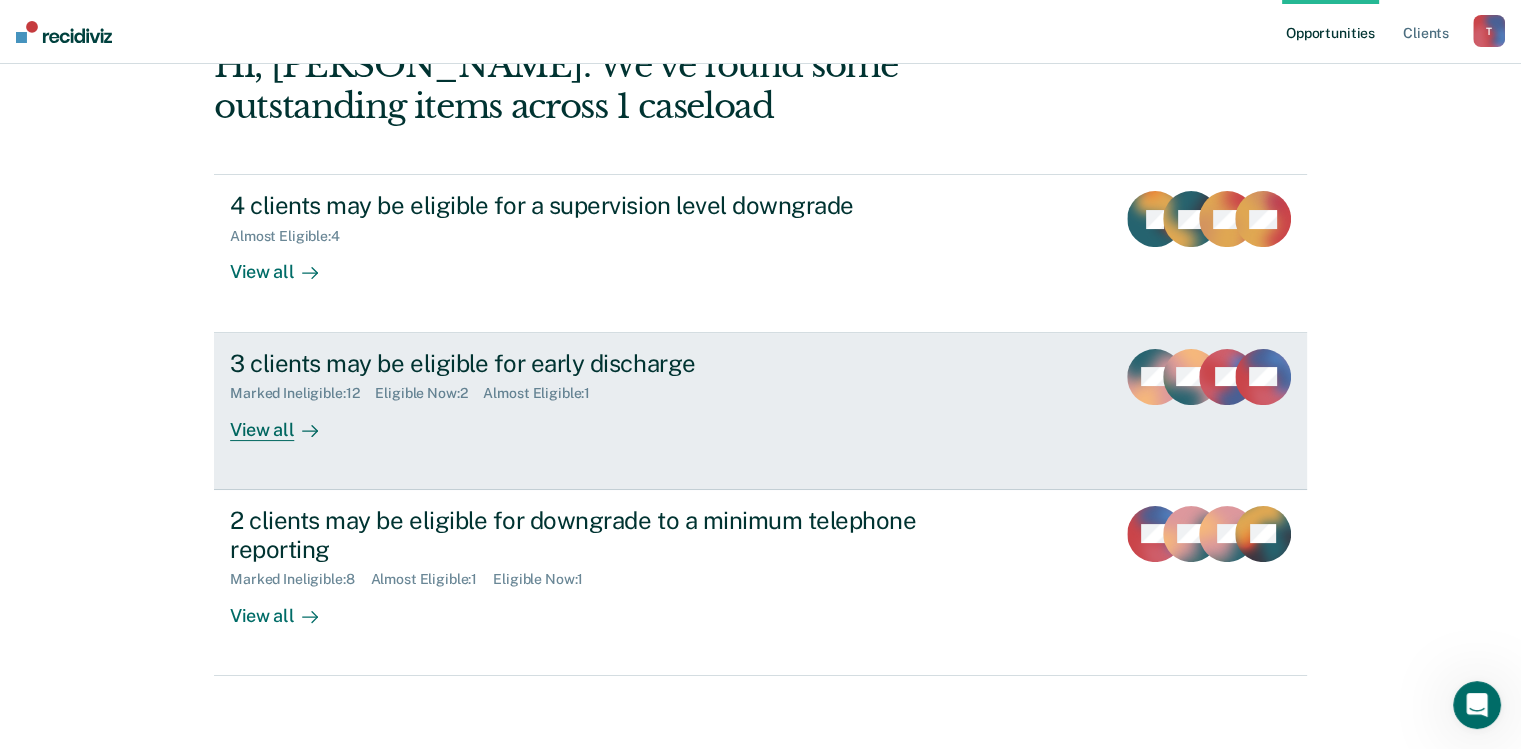 click on "View all" at bounding box center [286, 421] 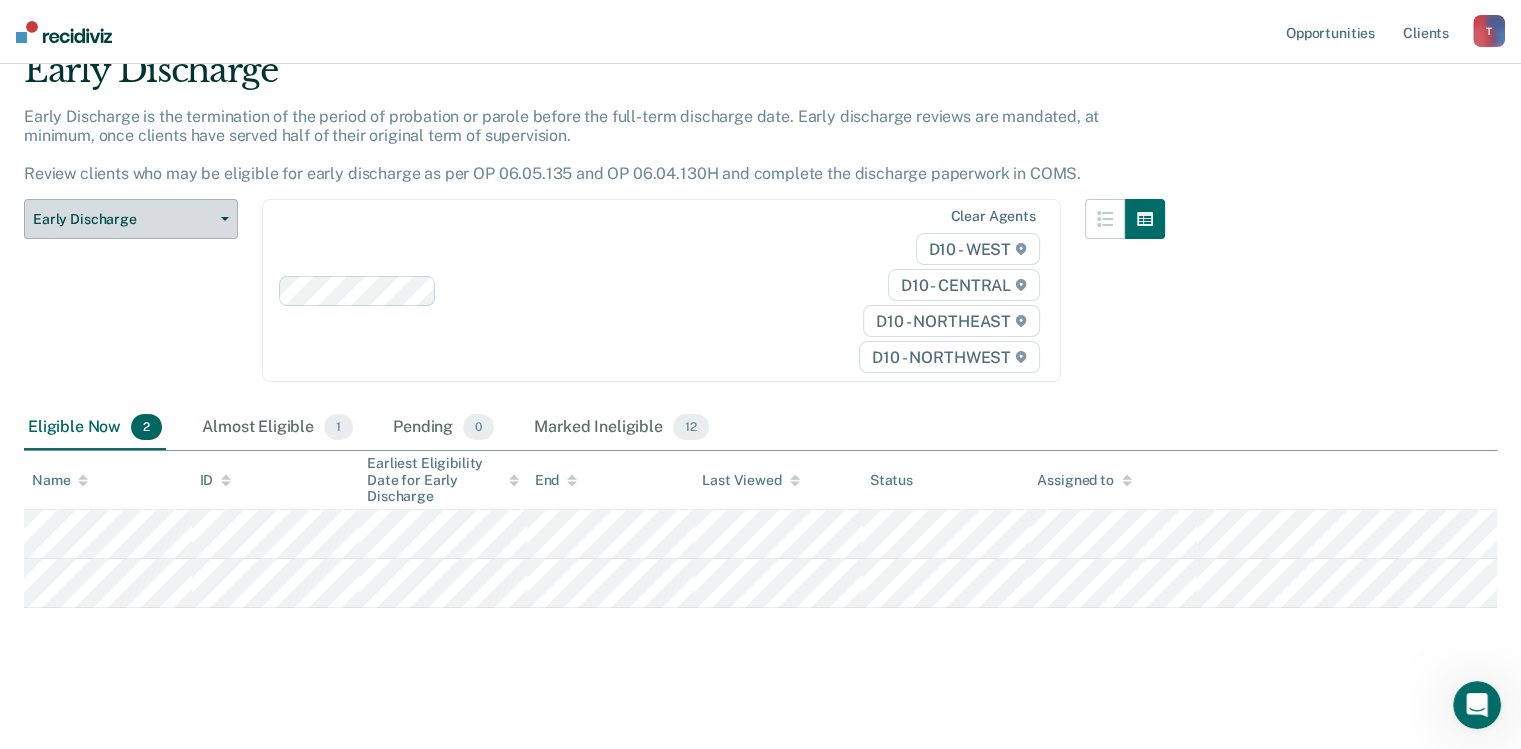 scroll, scrollTop: 0, scrollLeft: 0, axis: both 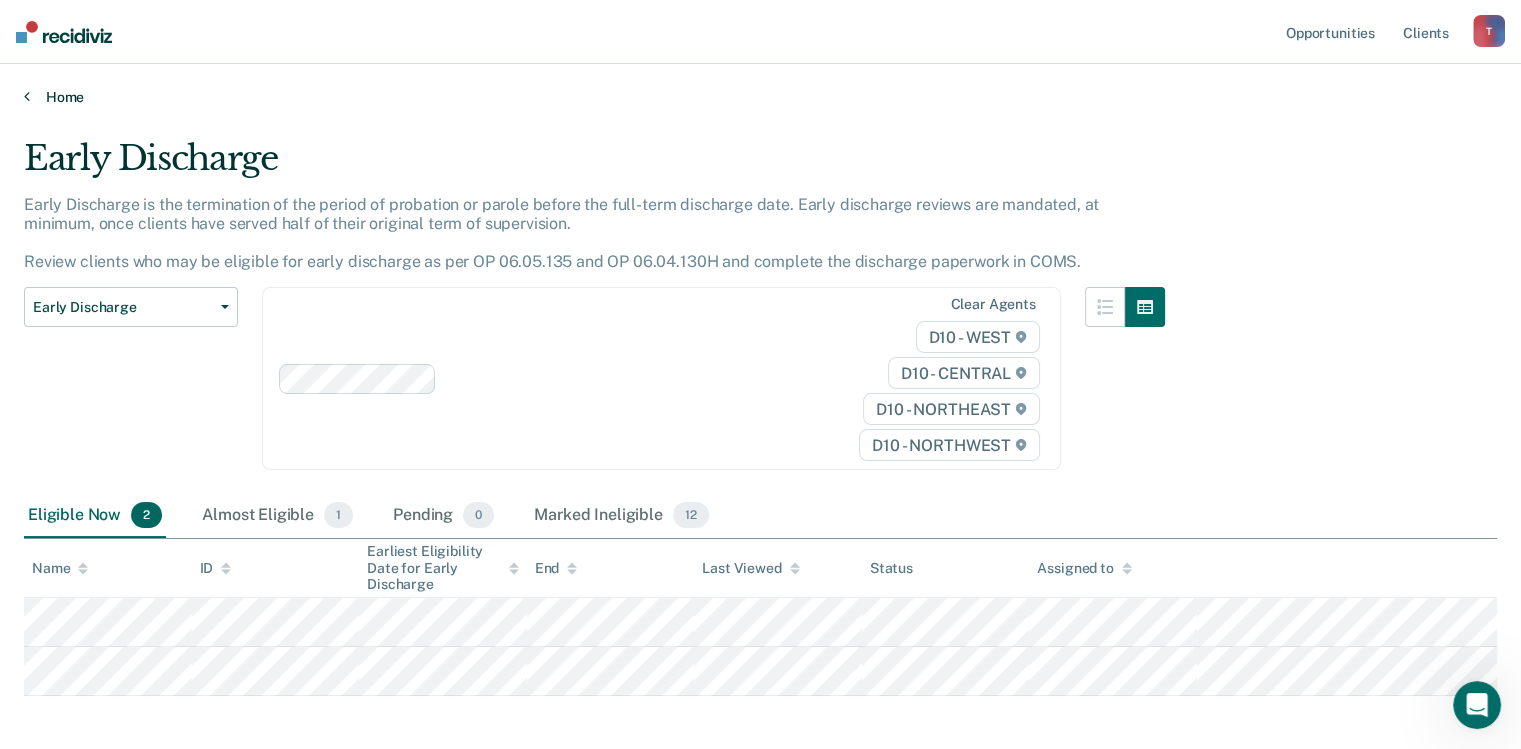 click on "Home" at bounding box center [760, 97] 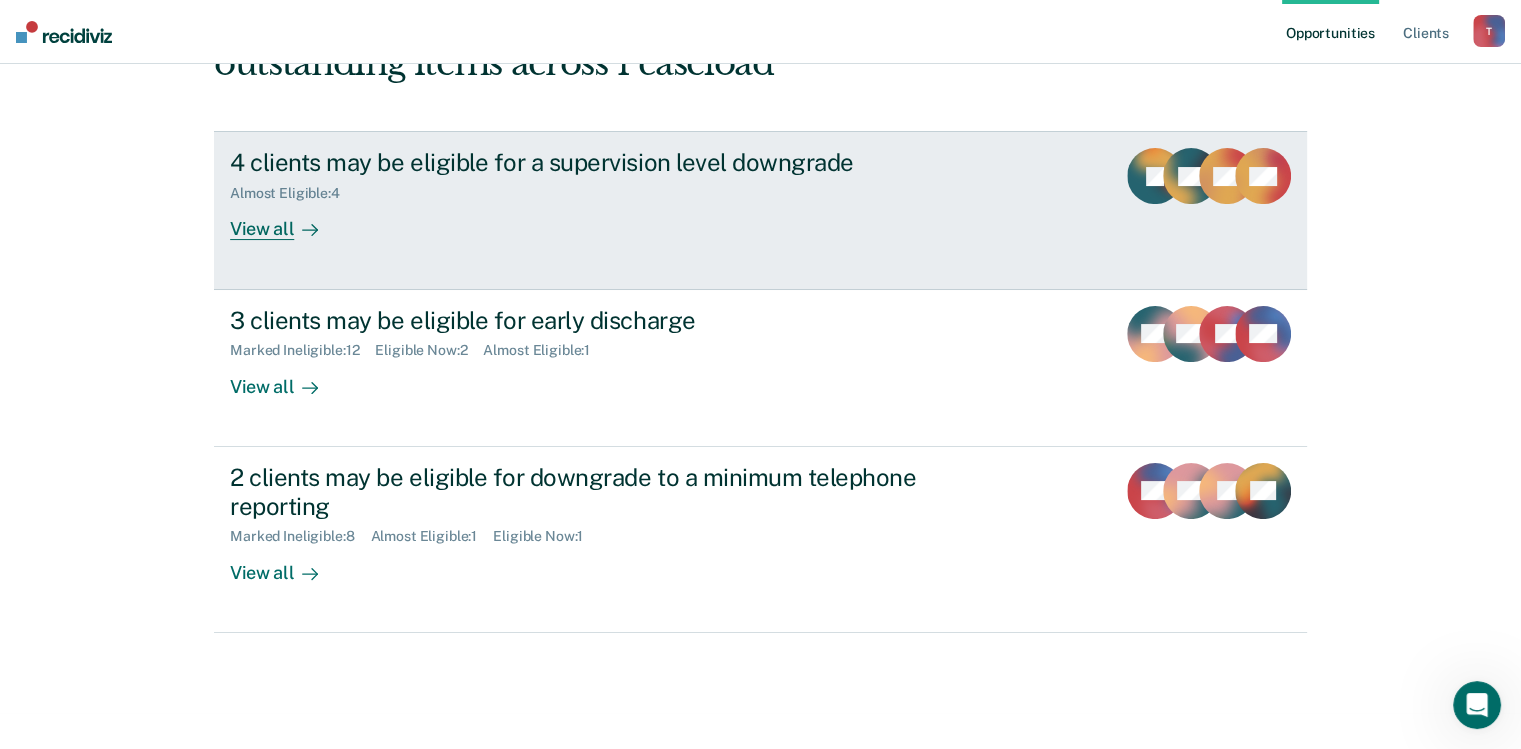 scroll, scrollTop: 269, scrollLeft: 0, axis: vertical 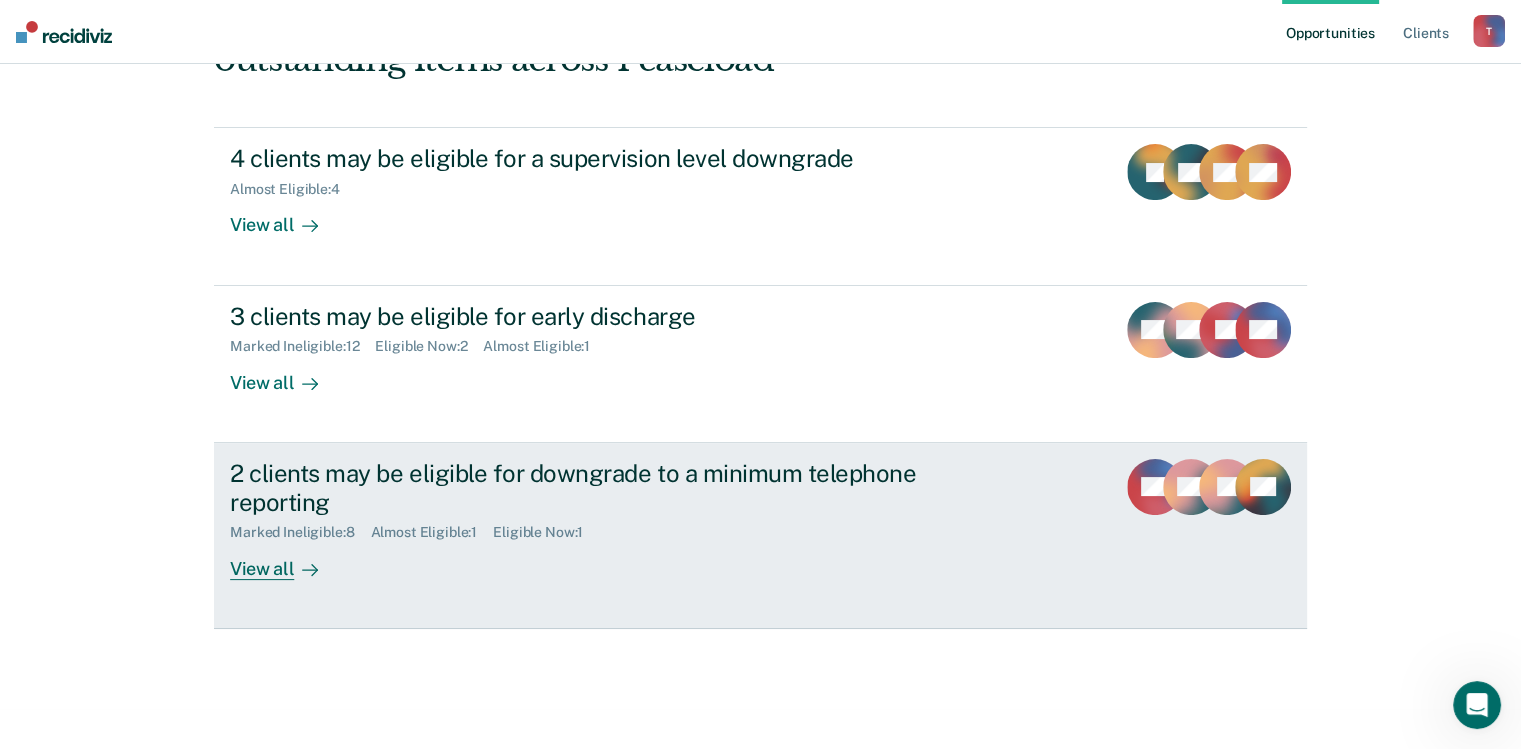 click on "View all" at bounding box center (286, 560) 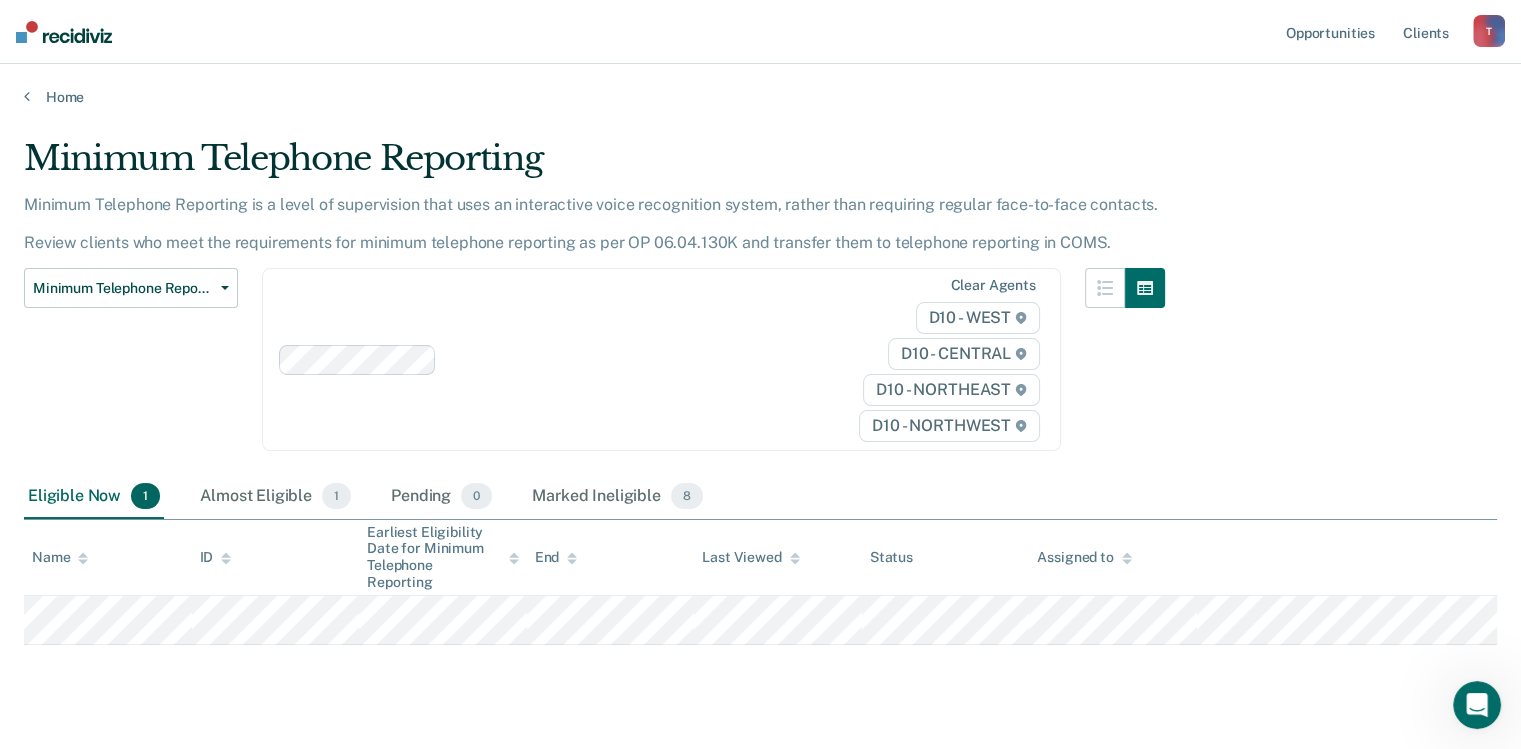 scroll, scrollTop: 20, scrollLeft: 0, axis: vertical 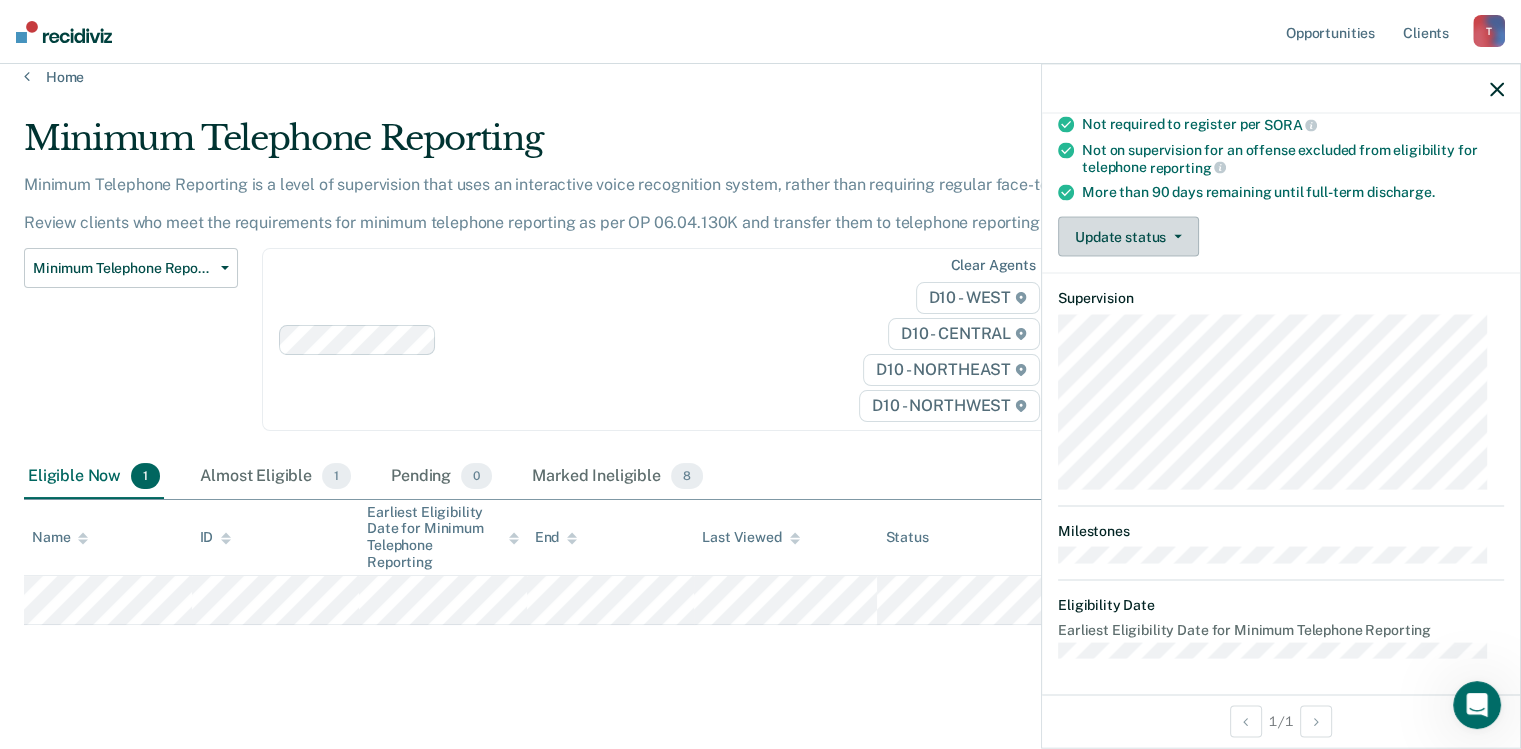 click on "Update status" at bounding box center [1128, 237] 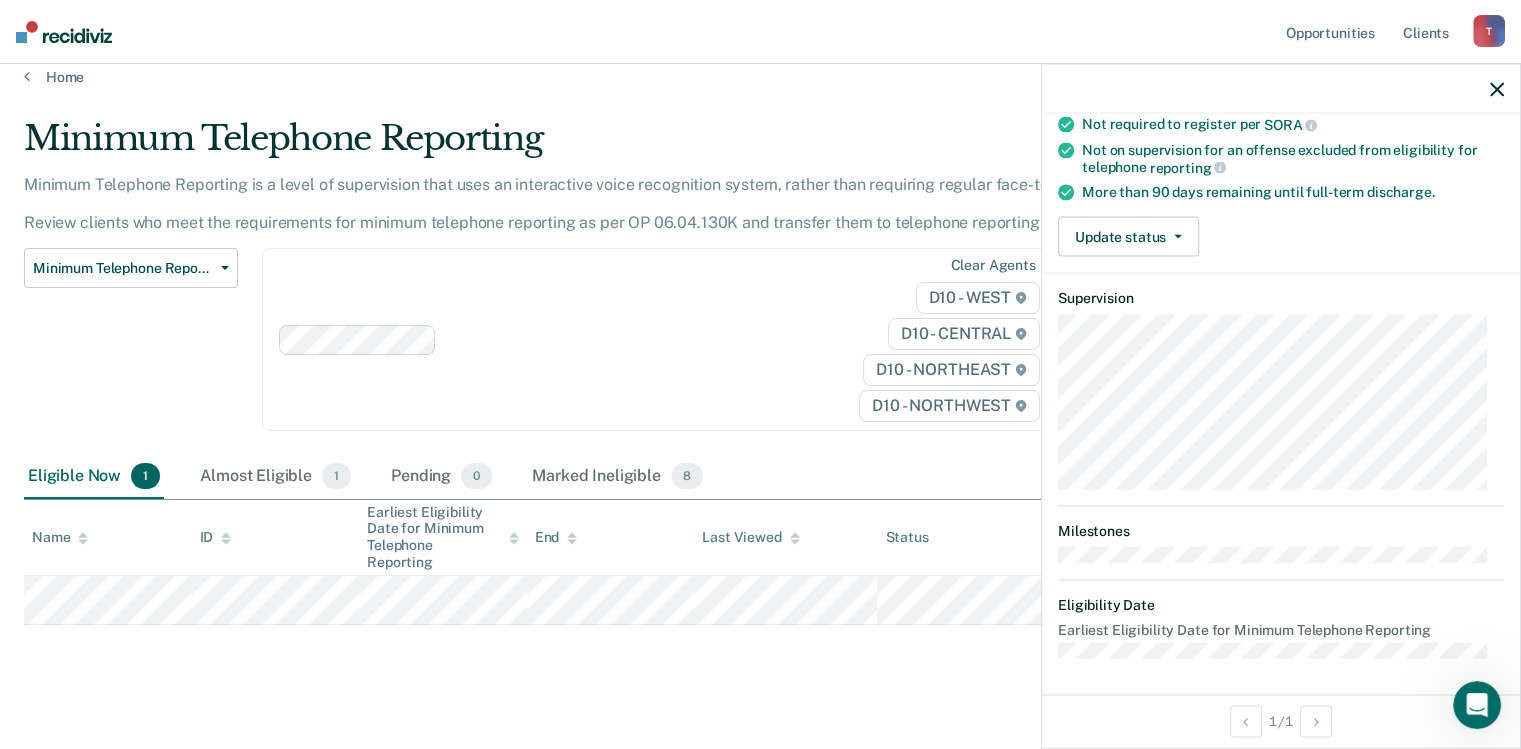 click 